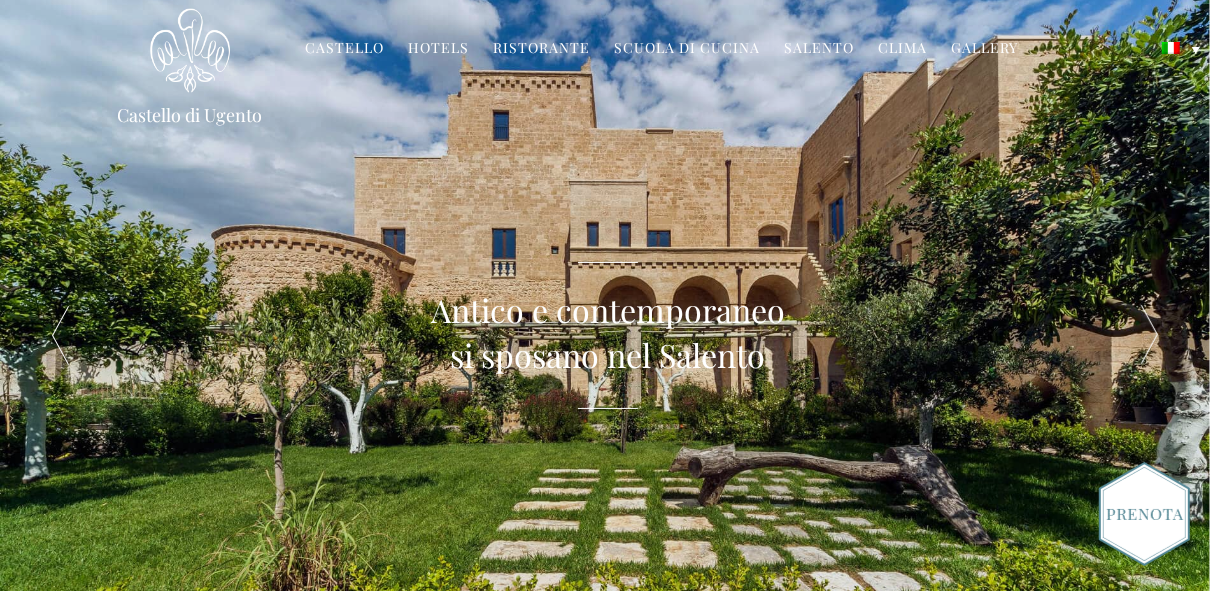 scroll, scrollTop: 0, scrollLeft: 0, axis: both 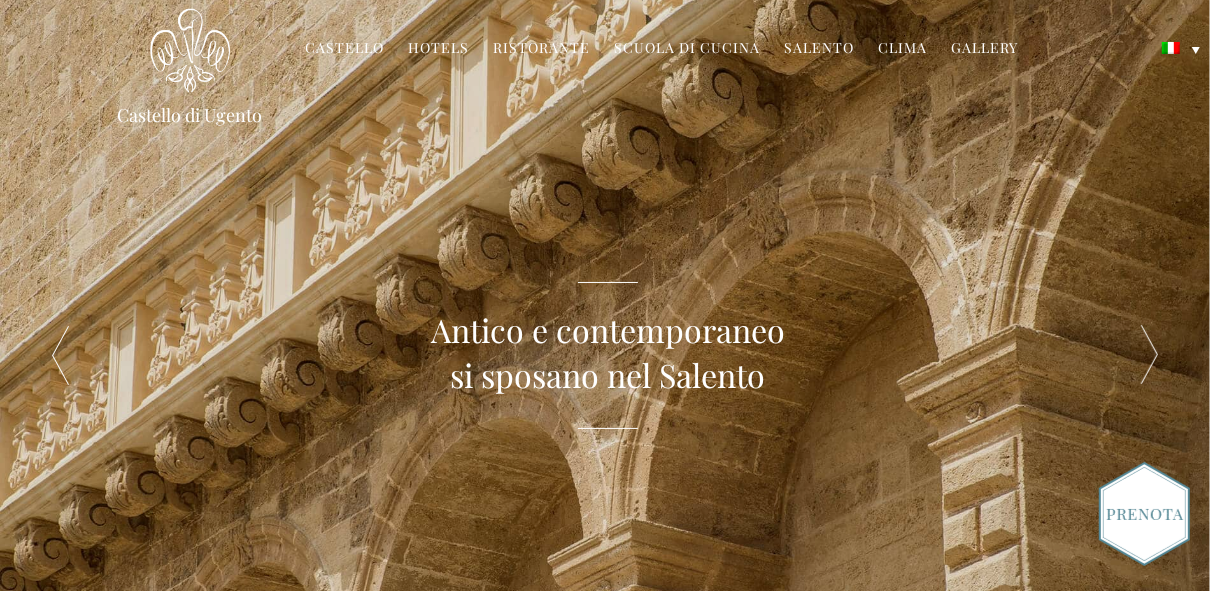 click on "Castello" at bounding box center (344, 49) 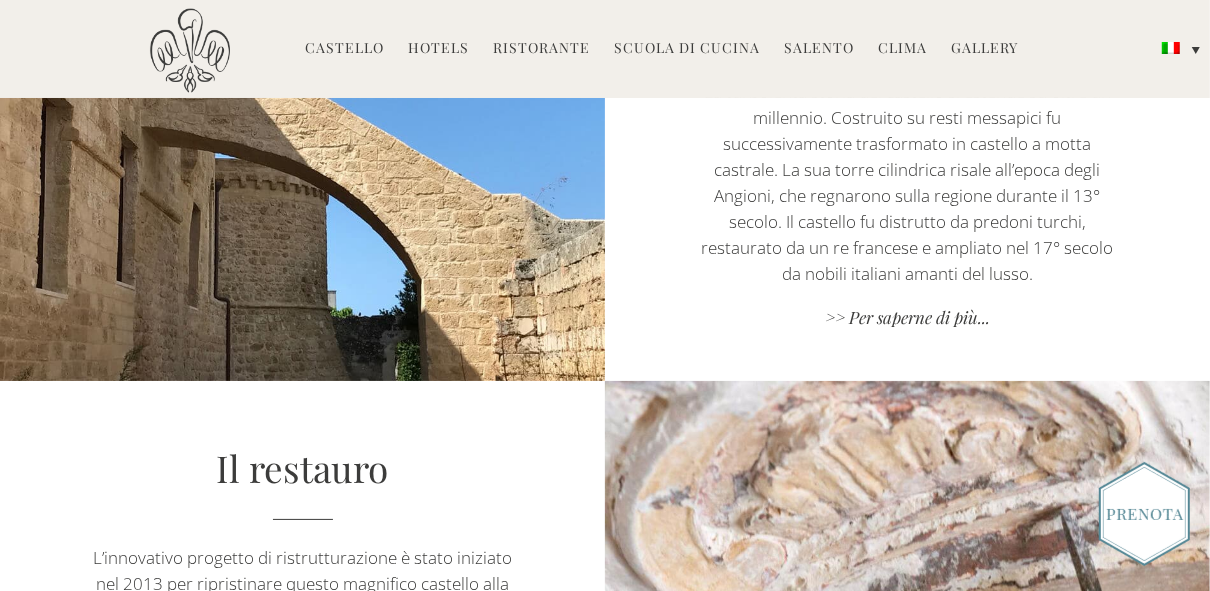 scroll, scrollTop: 992, scrollLeft: 0, axis: vertical 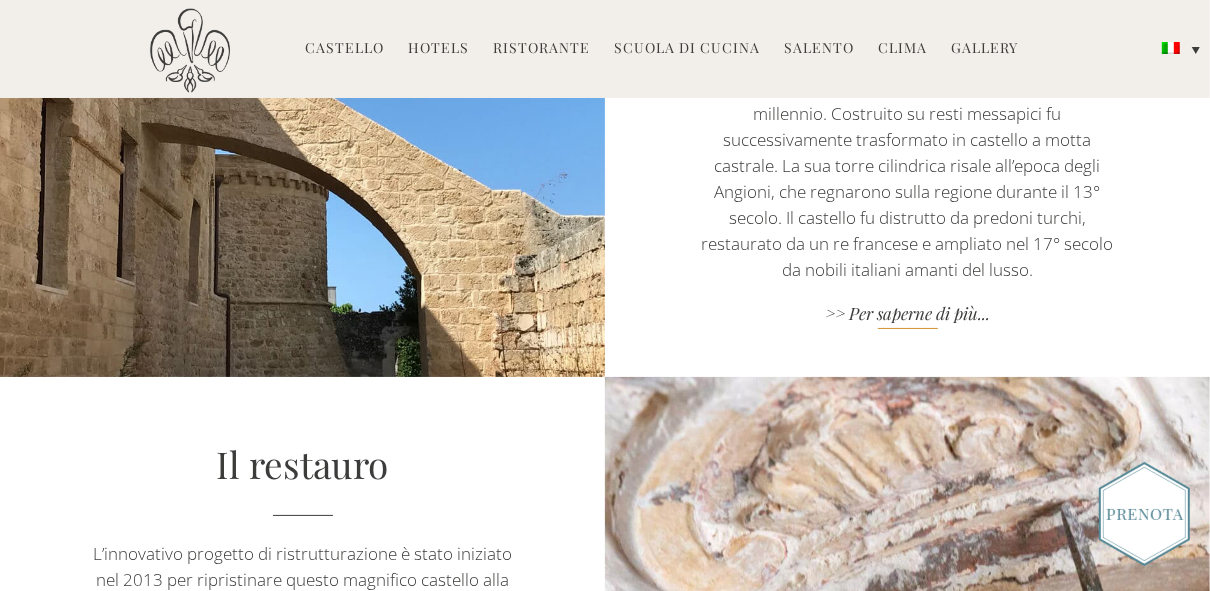 click on ">> Per saperne di più..." at bounding box center [908, 315] 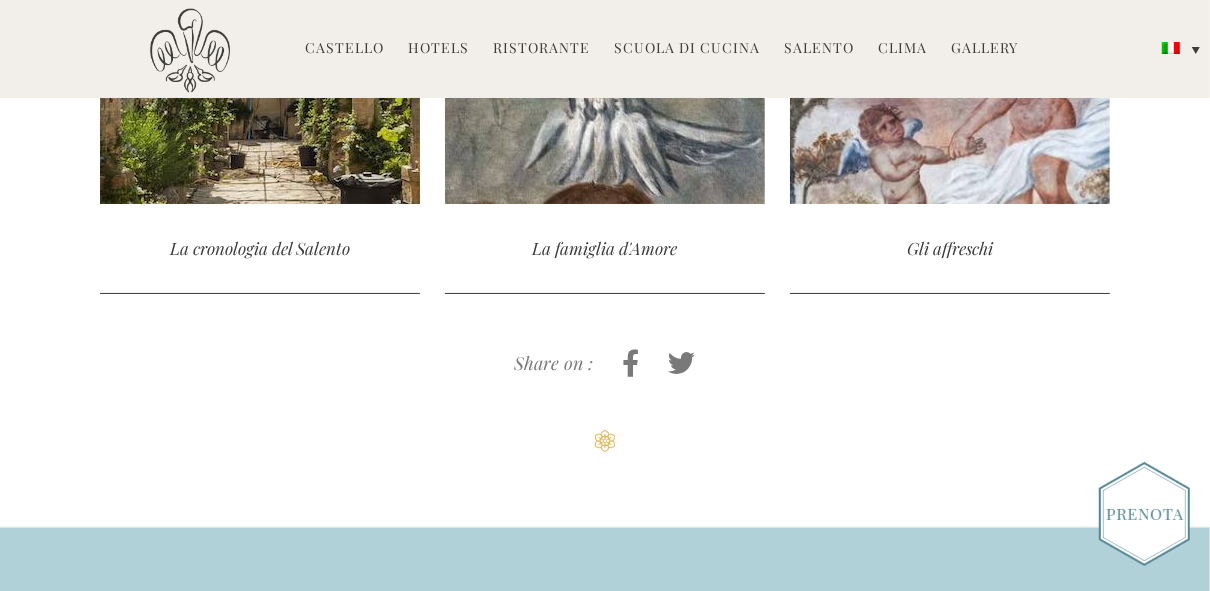 scroll, scrollTop: 1088, scrollLeft: 0, axis: vertical 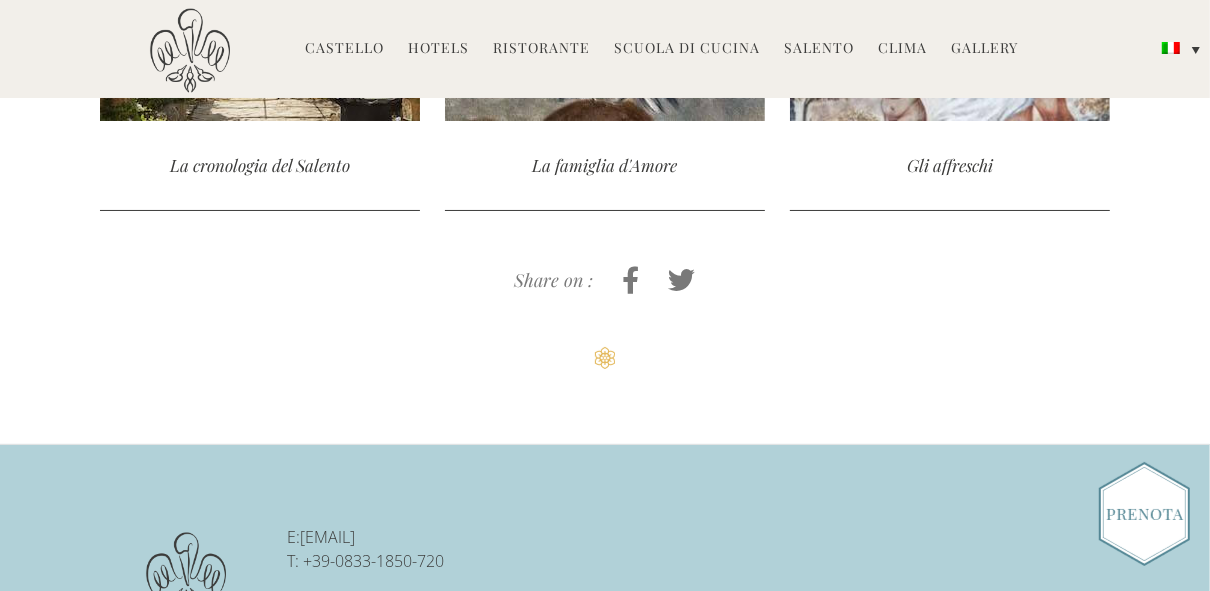 click on "Hotels" at bounding box center [438, 49] 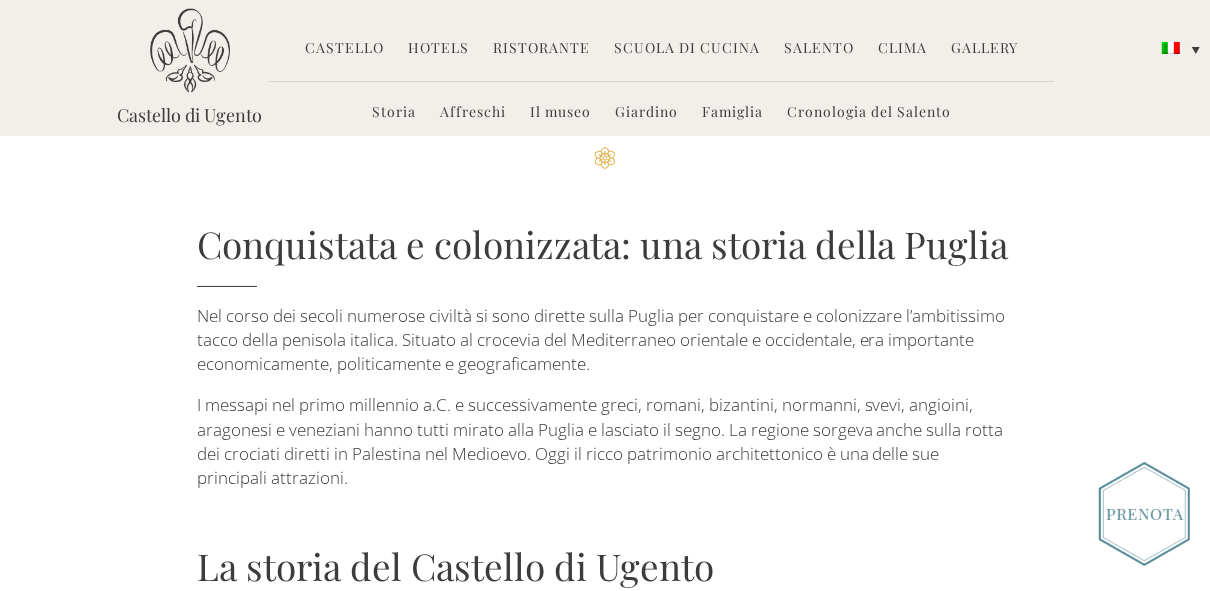 scroll, scrollTop: 96, scrollLeft: 0, axis: vertical 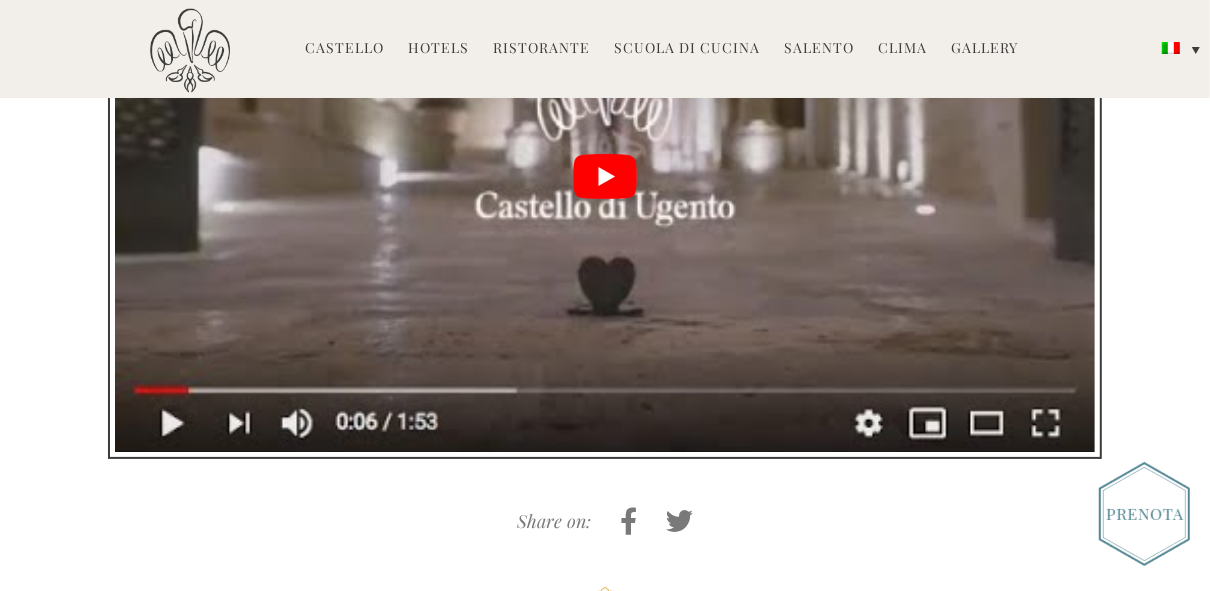 click at bounding box center [605, 176] 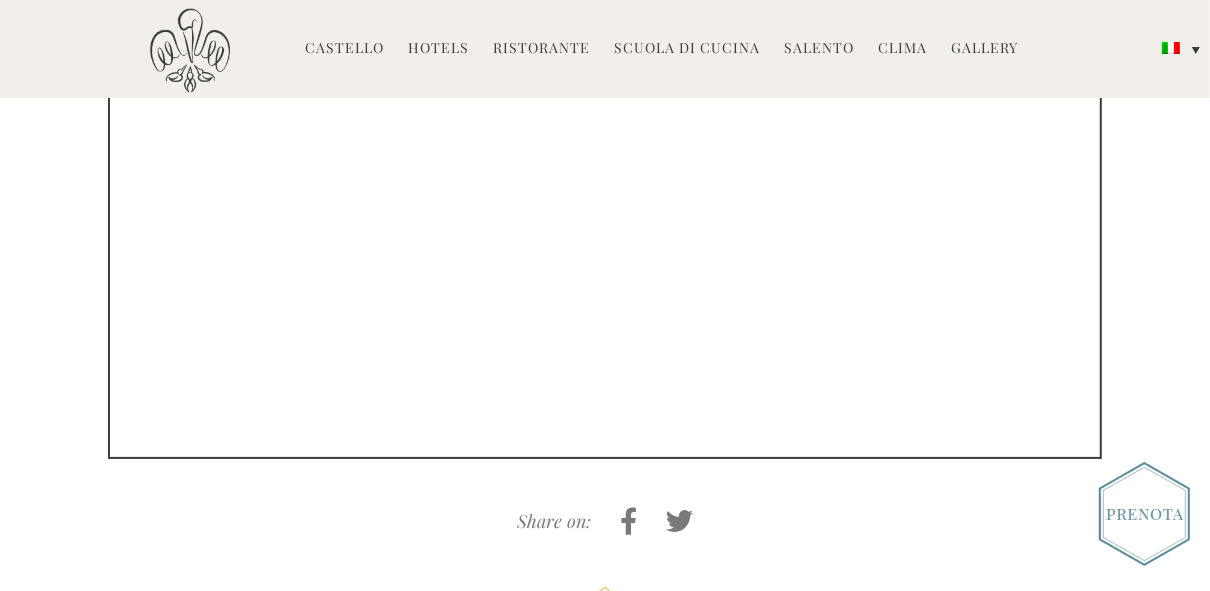 click on "Castello di Ugento
MENU
Castello
Storia
Affreschi
Il museo
Giardino
Famiglia
Cronologia del Salento
Hotels
Camere Castello
Camere Masseria
Esperienze
Matrimoni
Come arrivare
Stampa
Ristorante
Menu
Foto sapori e sensazioni
Scuola di Cucina
Lezioni e Offerte
Gastronomia e Vini
House Chef
Degustazione di vini in Salento
Salento
Le spiagge del Salento
Salento Top 10
Newsletter
Clima
Gallery
Ieri & oggi" at bounding box center [605, 49] 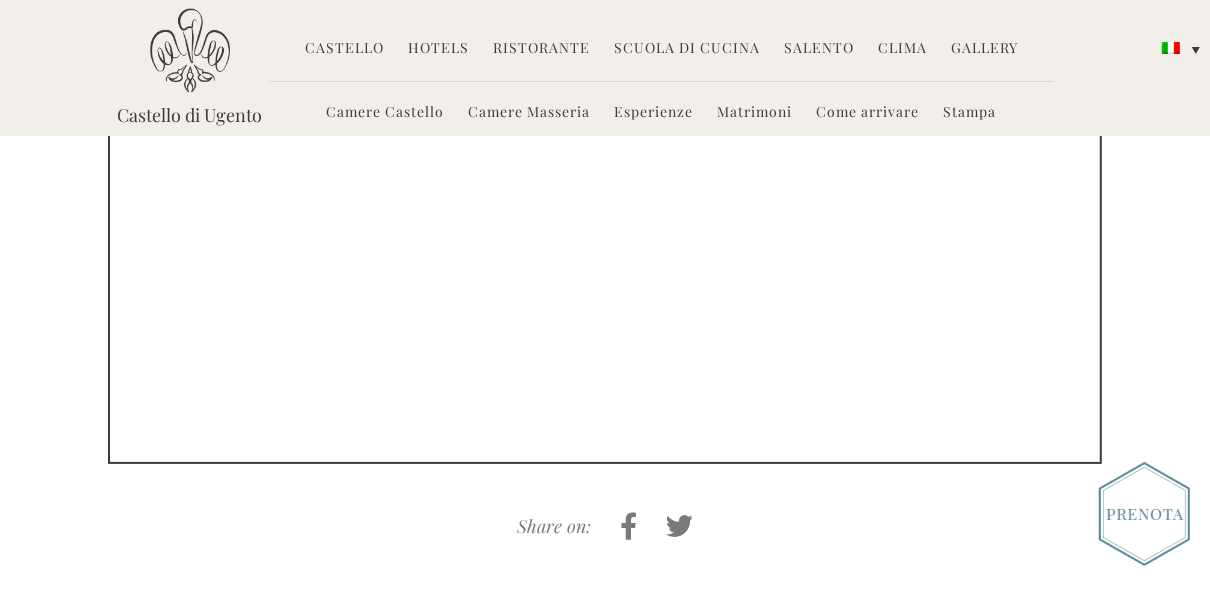 scroll, scrollTop: 3776, scrollLeft: 0, axis: vertical 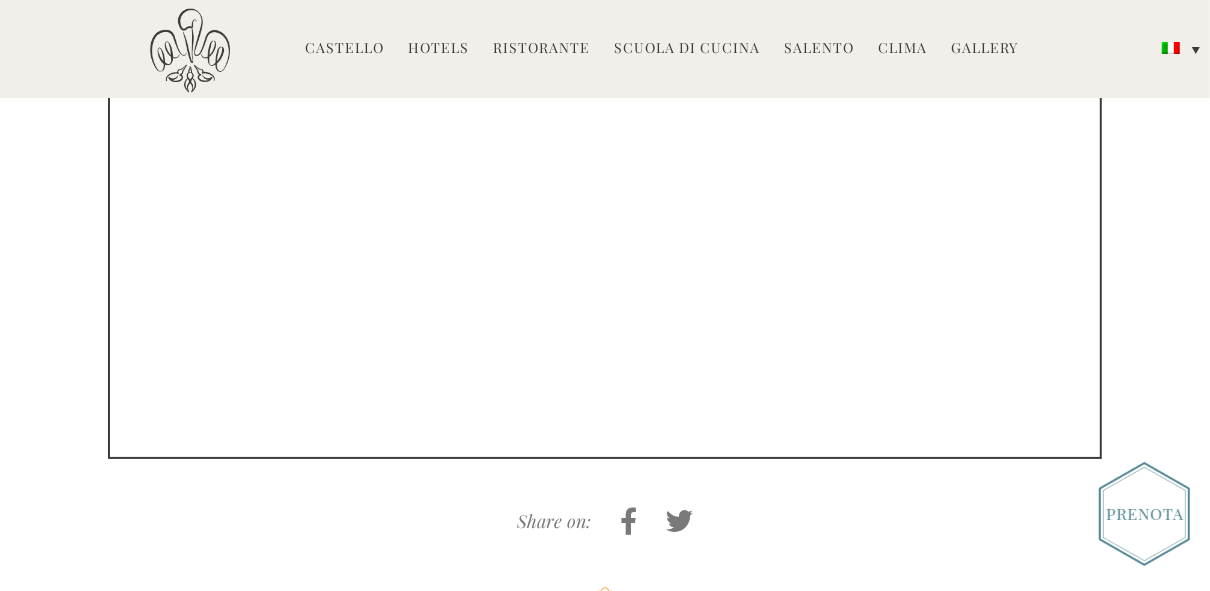 click at bounding box center (1144, 514) 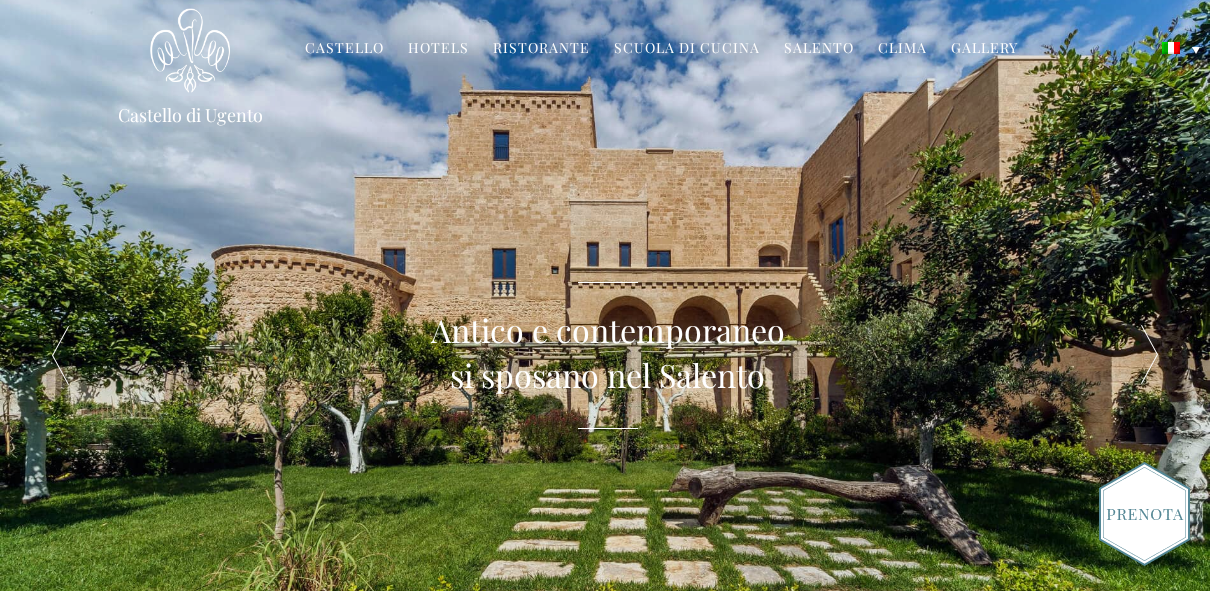 scroll, scrollTop: 0, scrollLeft: 0, axis: both 